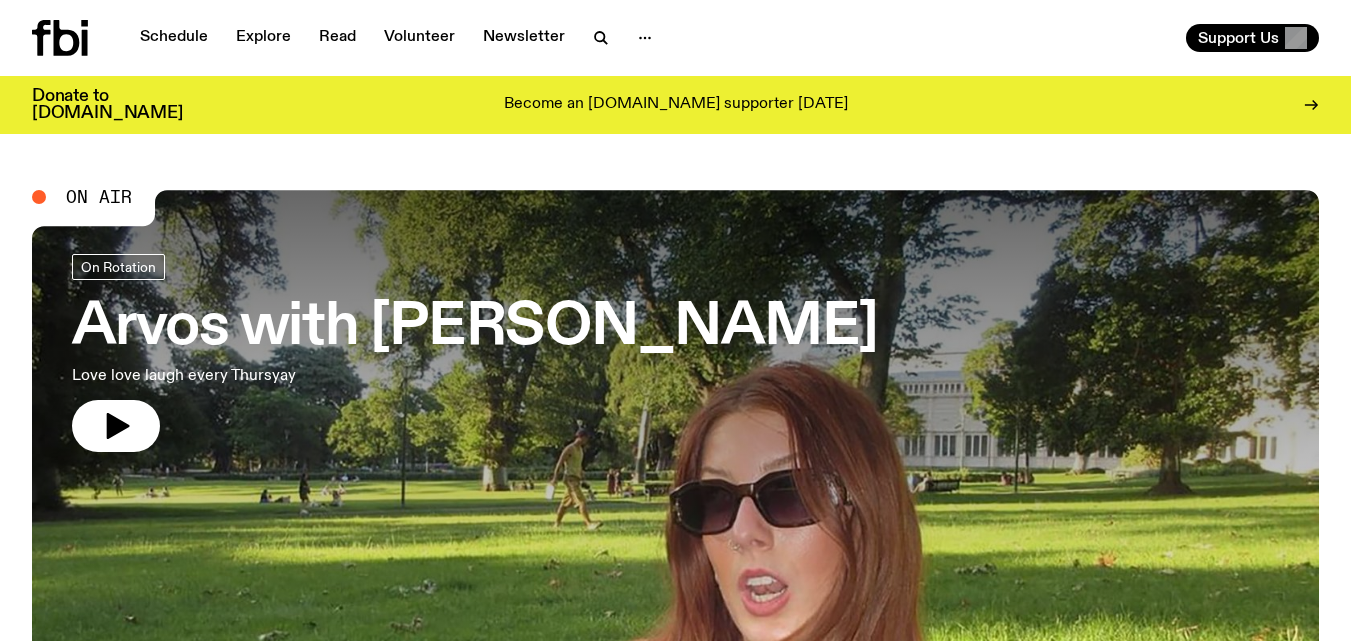 scroll, scrollTop: 0, scrollLeft: 0, axis: both 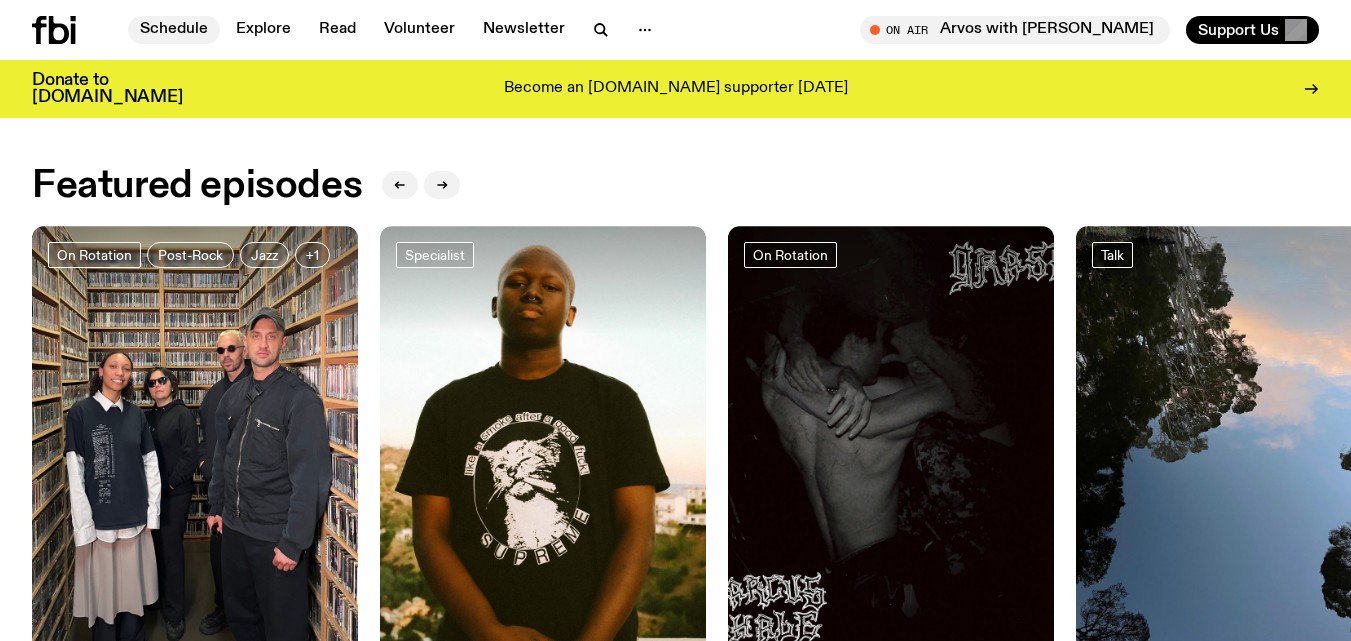 click on "Schedule" at bounding box center [174, 30] 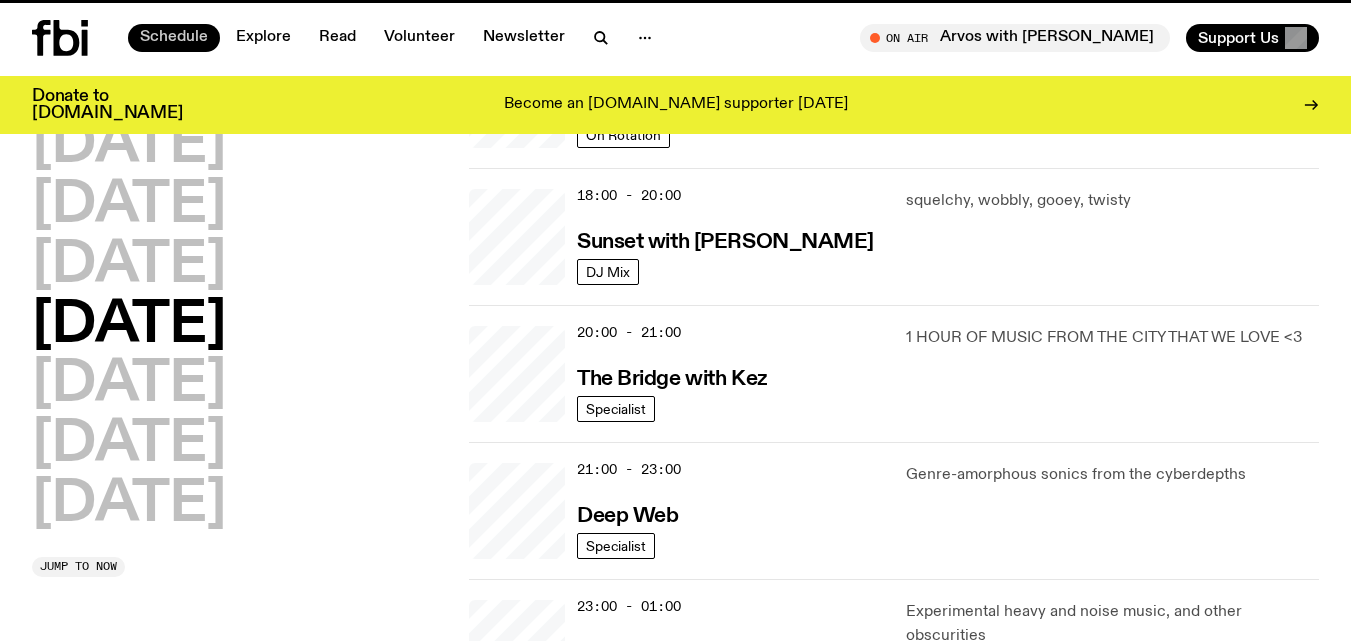 scroll, scrollTop: 0, scrollLeft: 0, axis: both 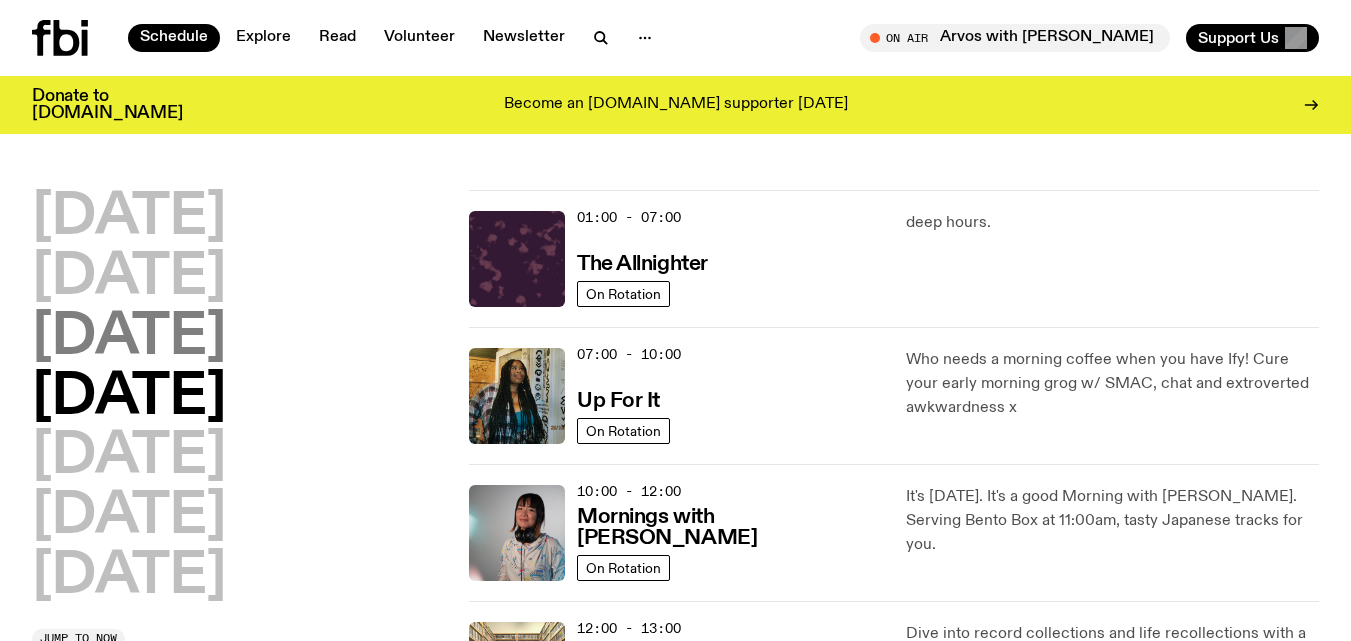 click on "[DATE]" at bounding box center [129, 338] 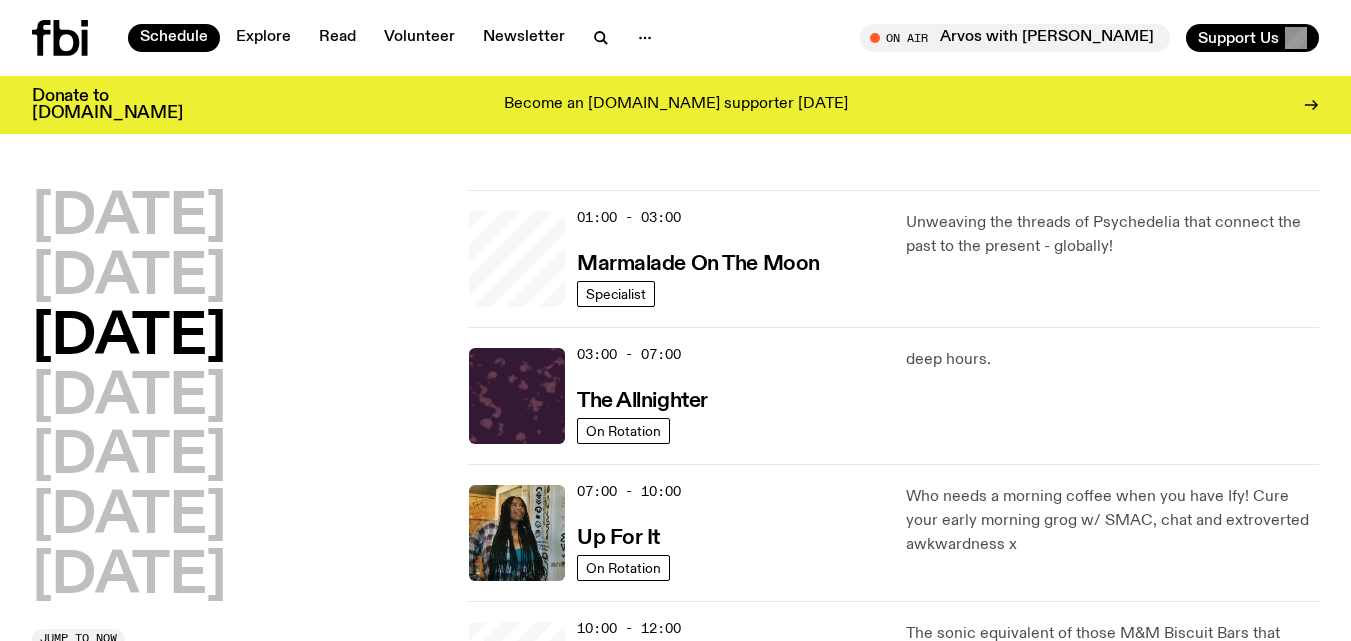 scroll, scrollTop: 56, scrollLeft: 0, axis: vertical 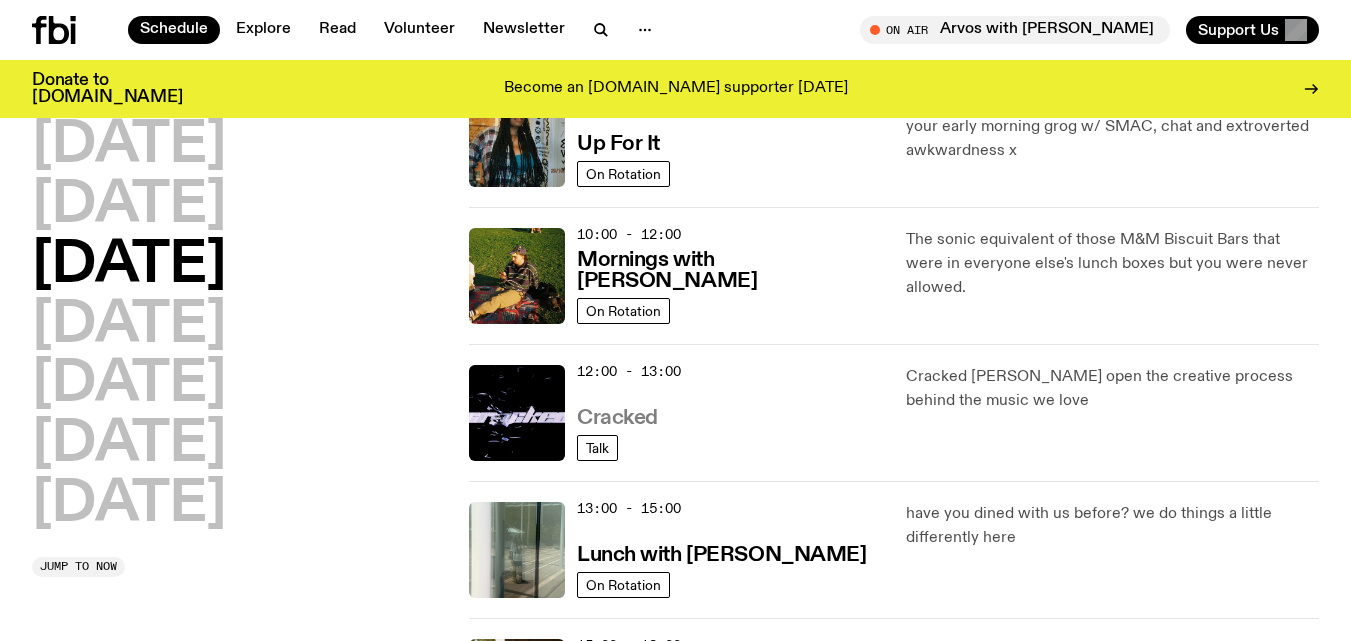 click on "Cracked" at bounding box center (617, 418) 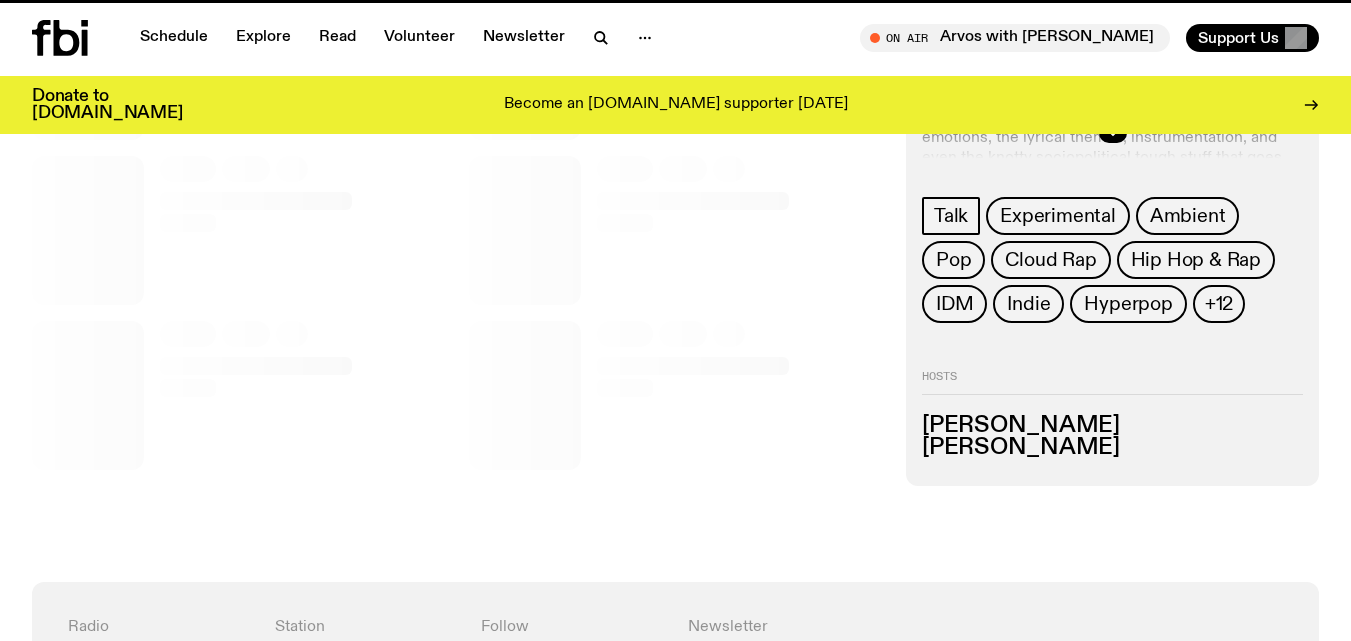 scroll, scrollTop: 0, scrollLeft: 0, axis: both 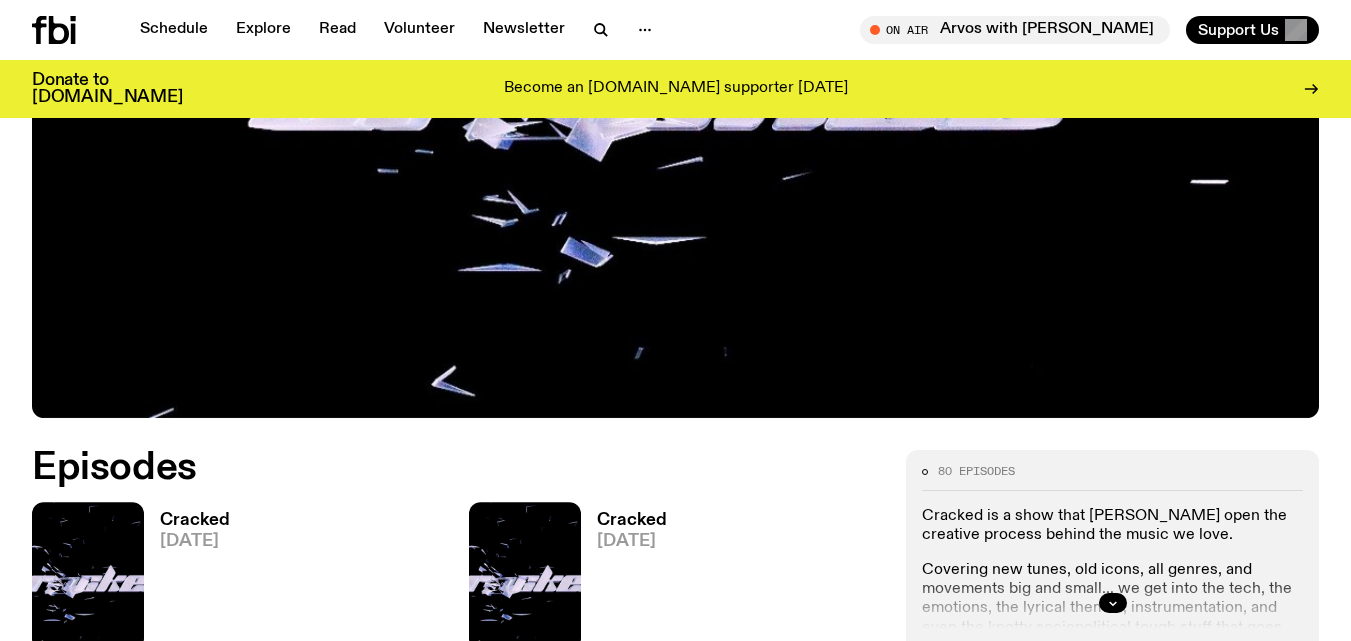 click on "Cracked" at bounding box center [195, 520] 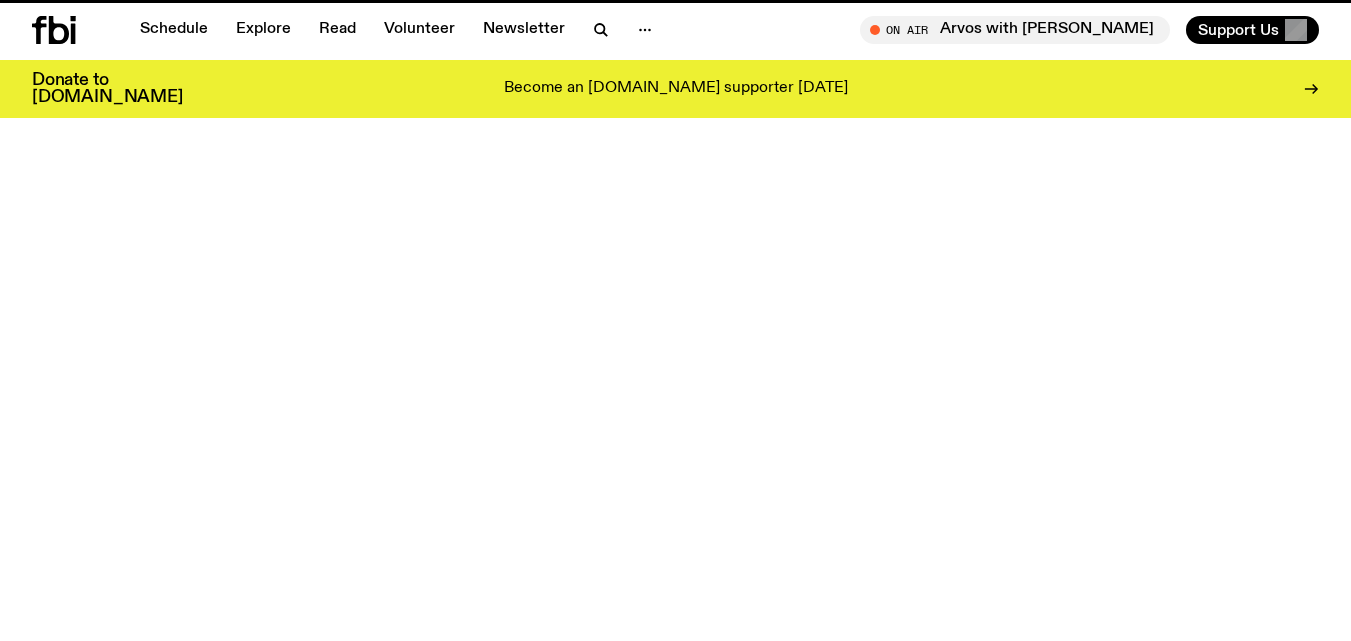 scroll, scrollTop: 0, scrollLeft: 0, axis: both 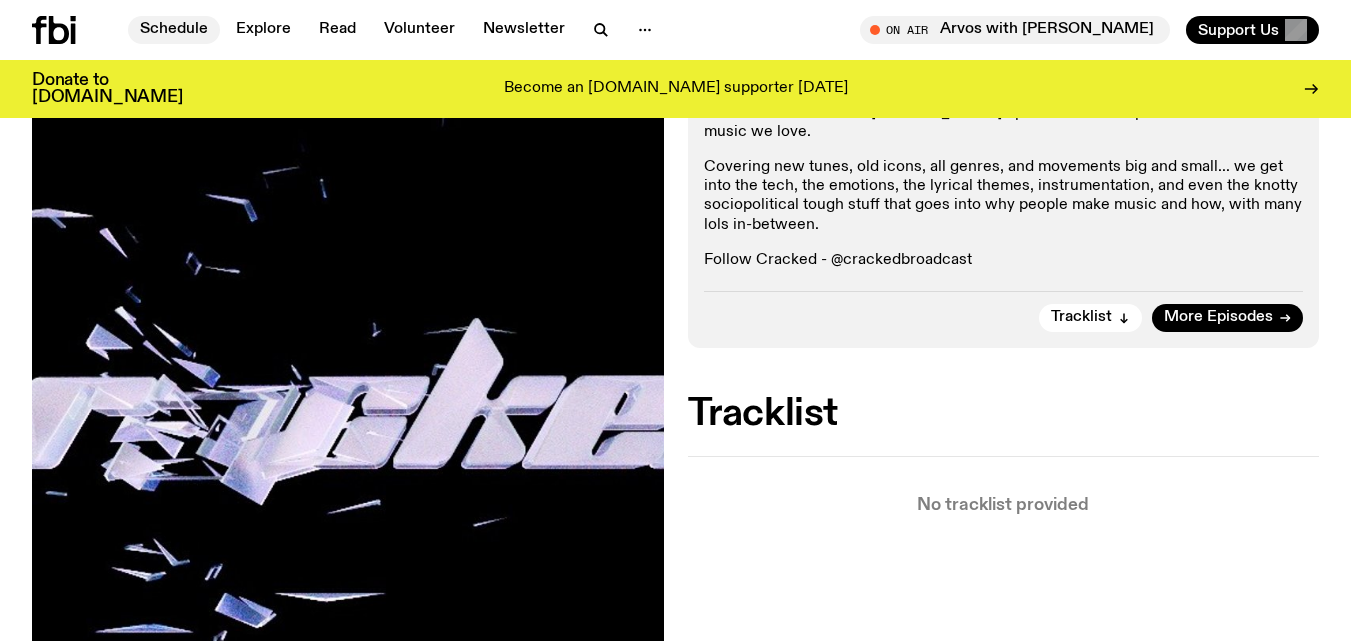 click on "Schedule" at bounding box center (174, 30) 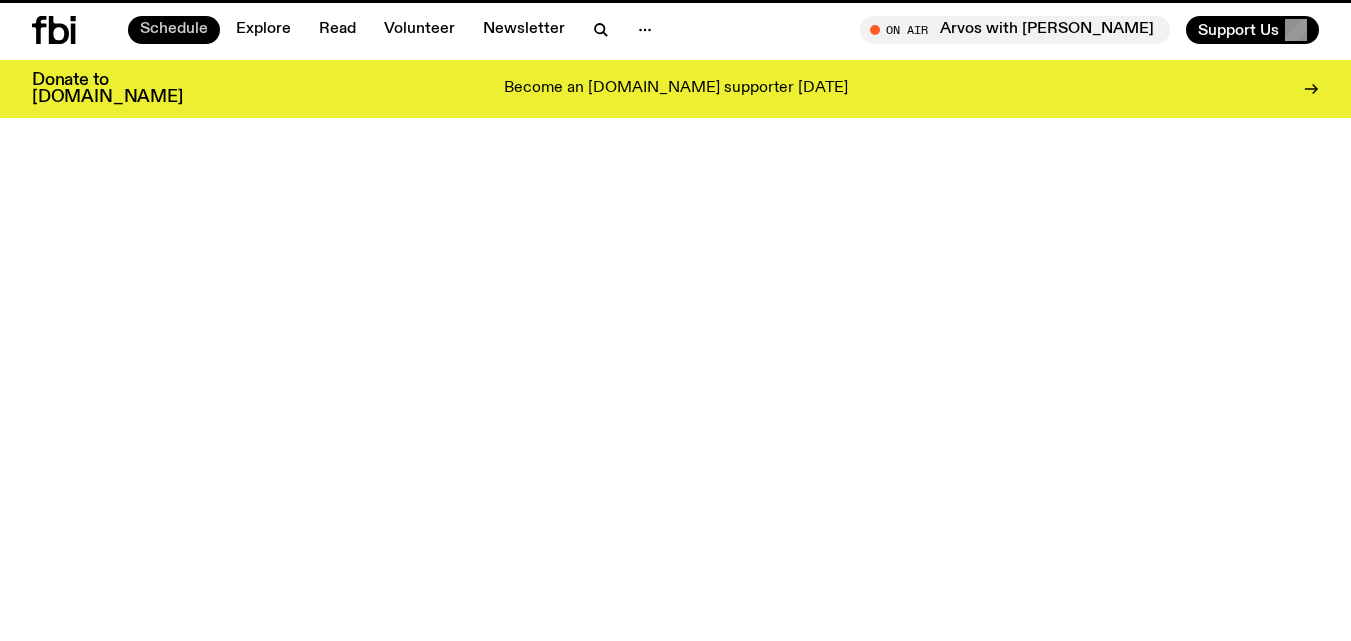 scroll, scrollTop: 0, scrollLeft: 0, axis: both 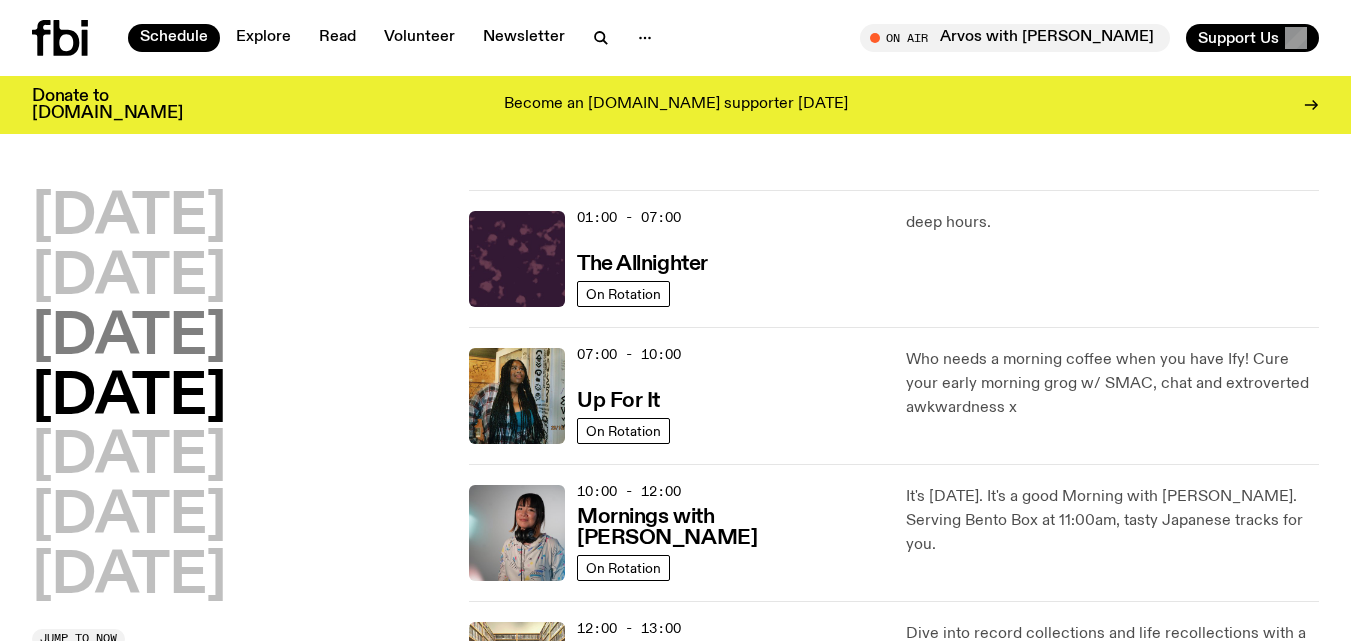 click on "[DATE]" at bounding box center (129, 338) 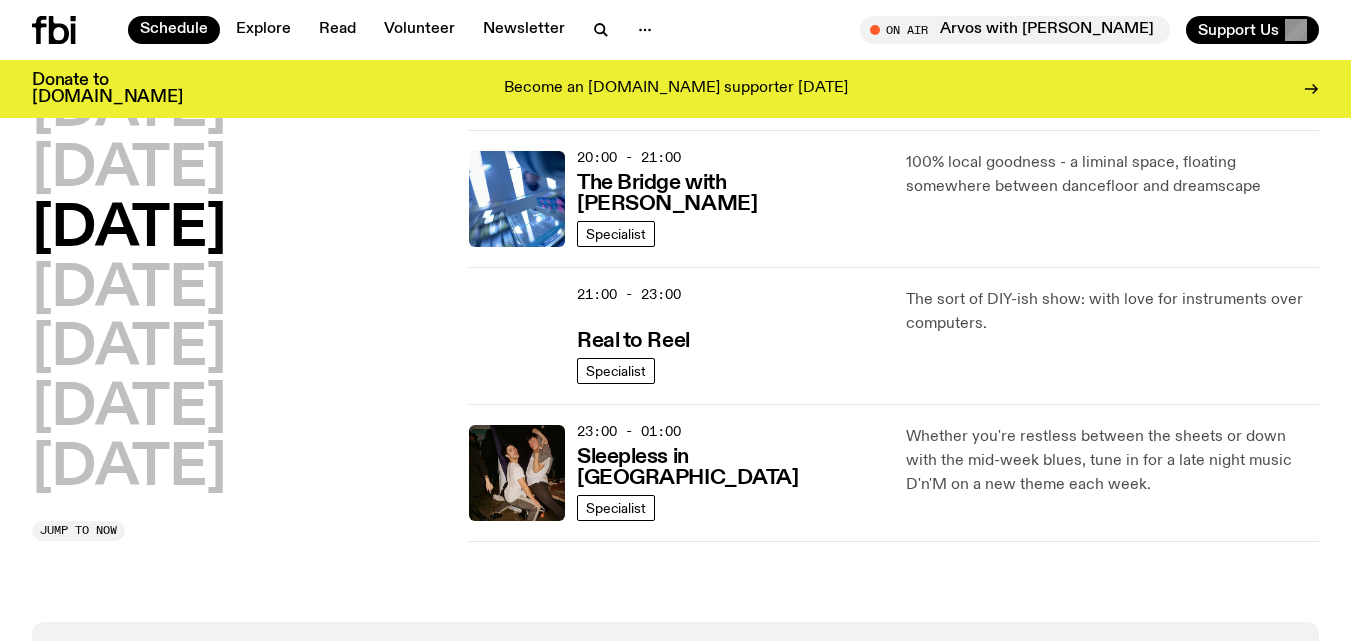 scroll, scrollTop: 1197, scrollLeft: 0, axis: vertical 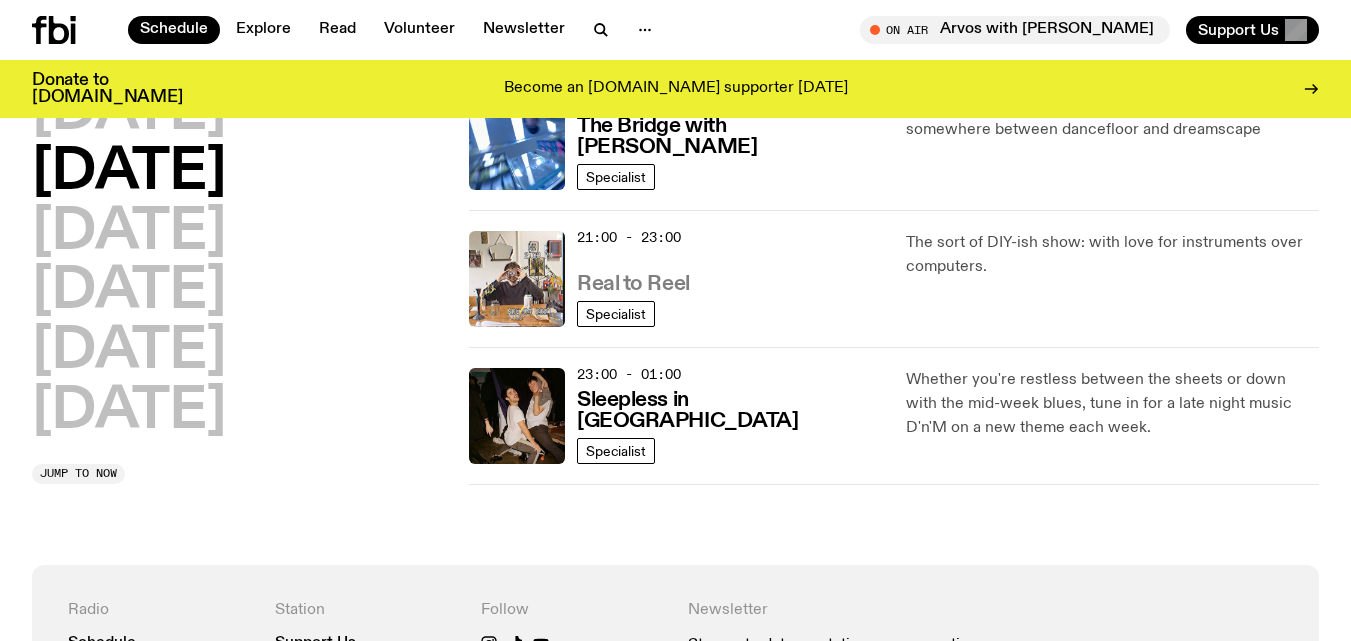 click on "Real to Reel" at bounding box center (633, 284) 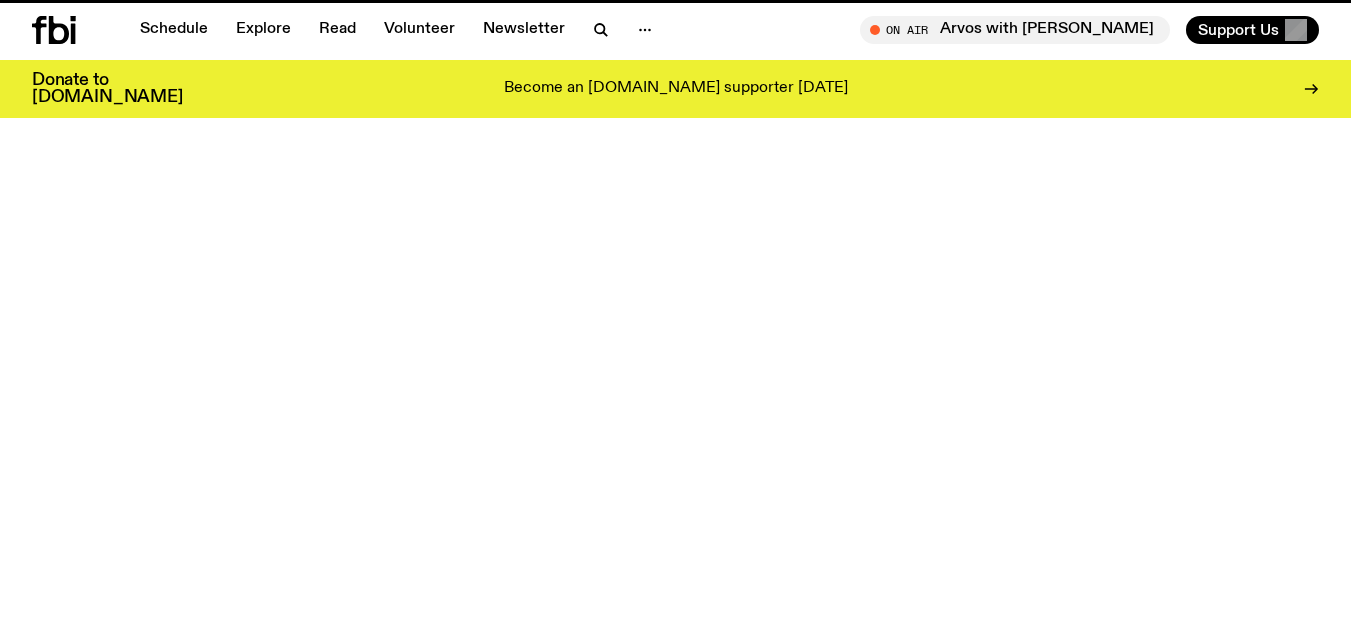 scroll, scrollTop: 0, scrollLeft: 0, axis: both 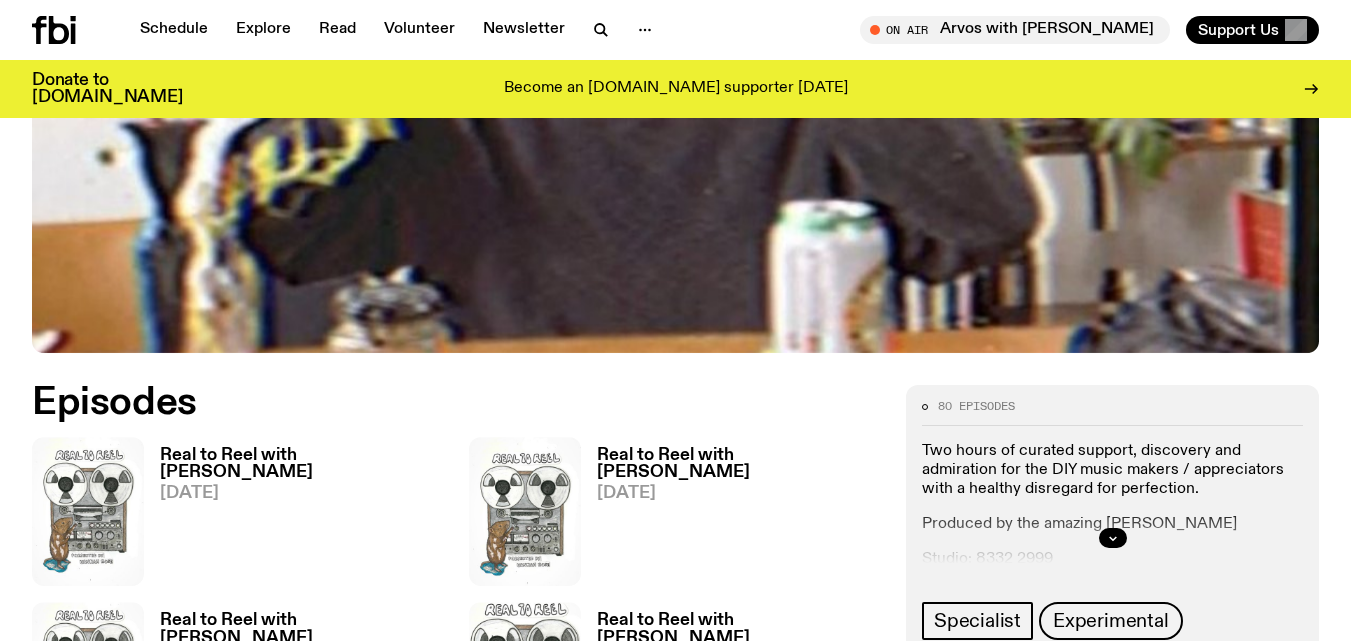 click on "Real to Reel with [PERSON_NAME]" at bounding box center (302, 464) 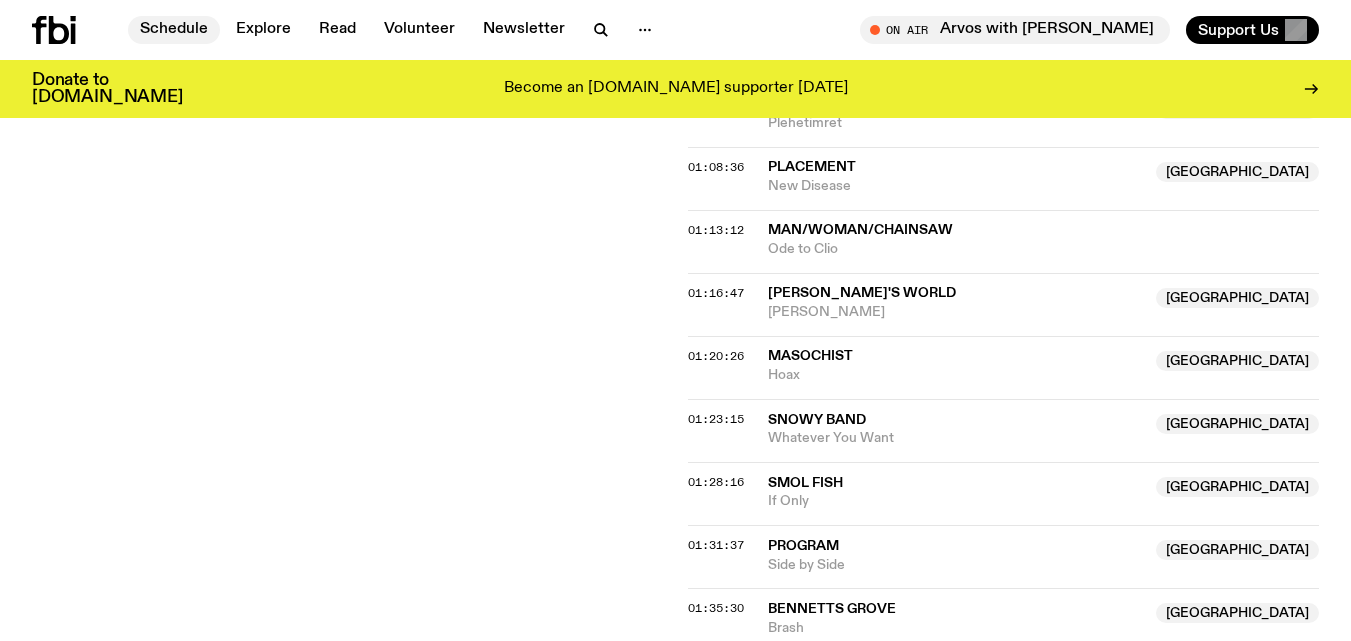 scroll, scrollTop: 1960, scrollLeft: 0, axis: vertical 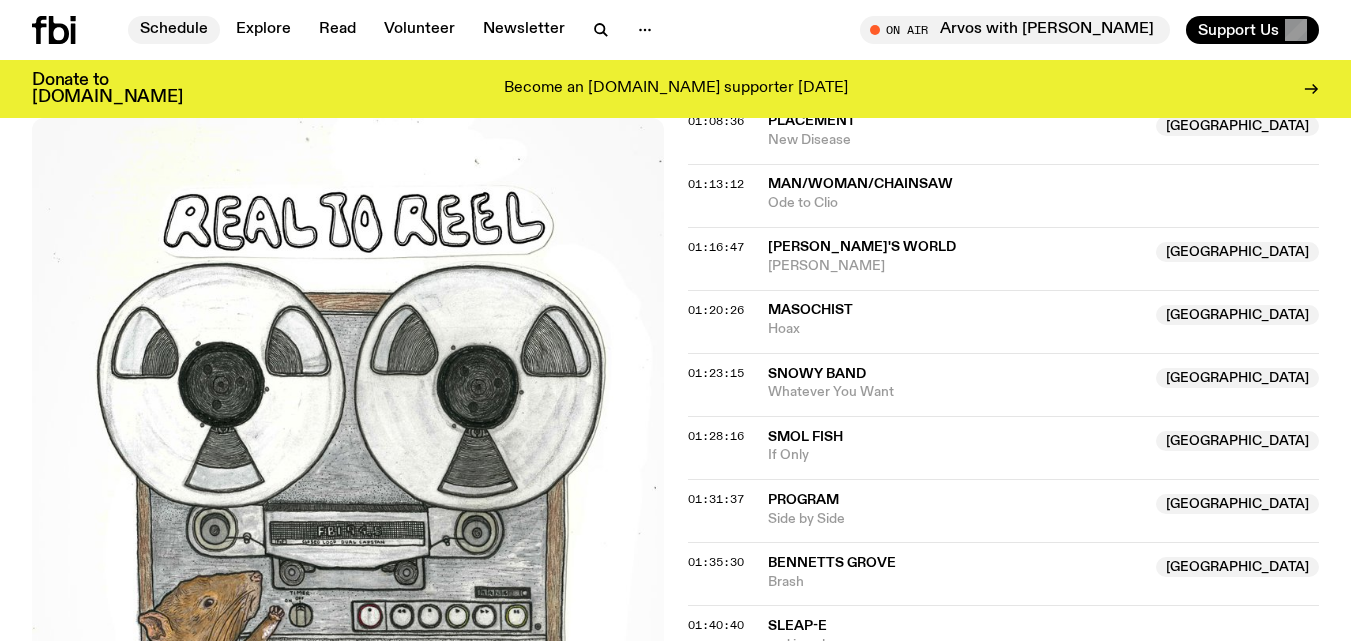 click on "Schedule" at bounding box center [174, 30] 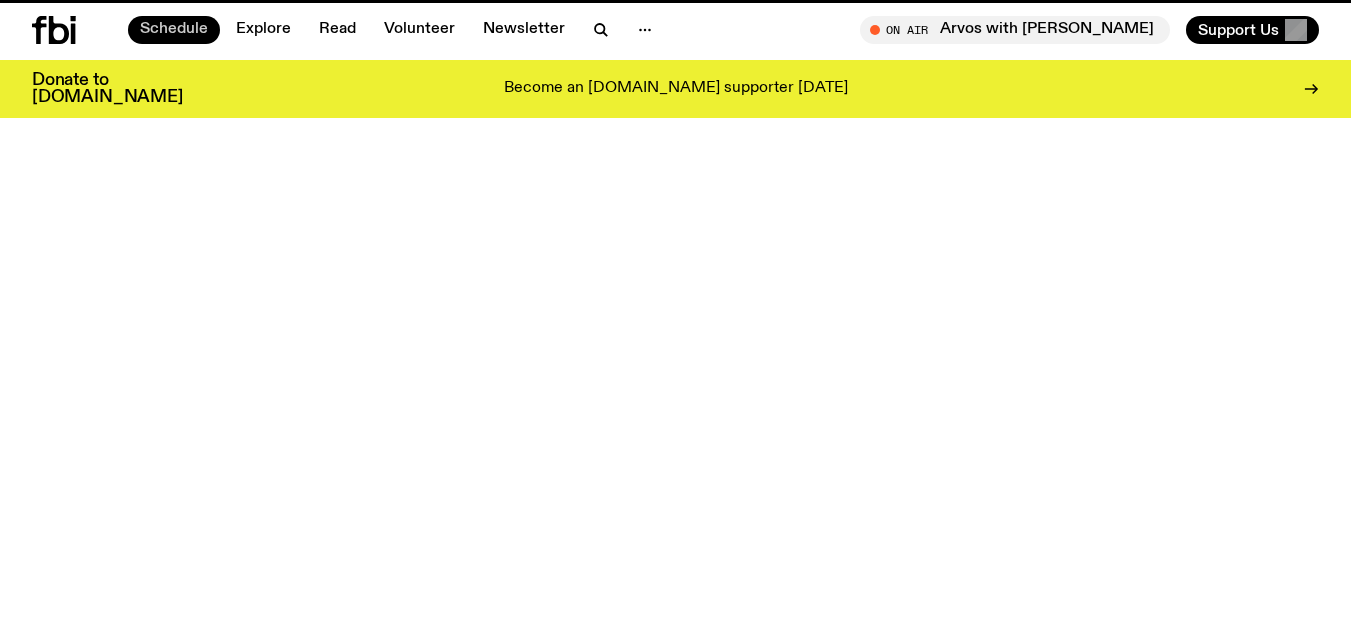 scroll, scrollTop: 0, scrollLeft: 0, axis: both 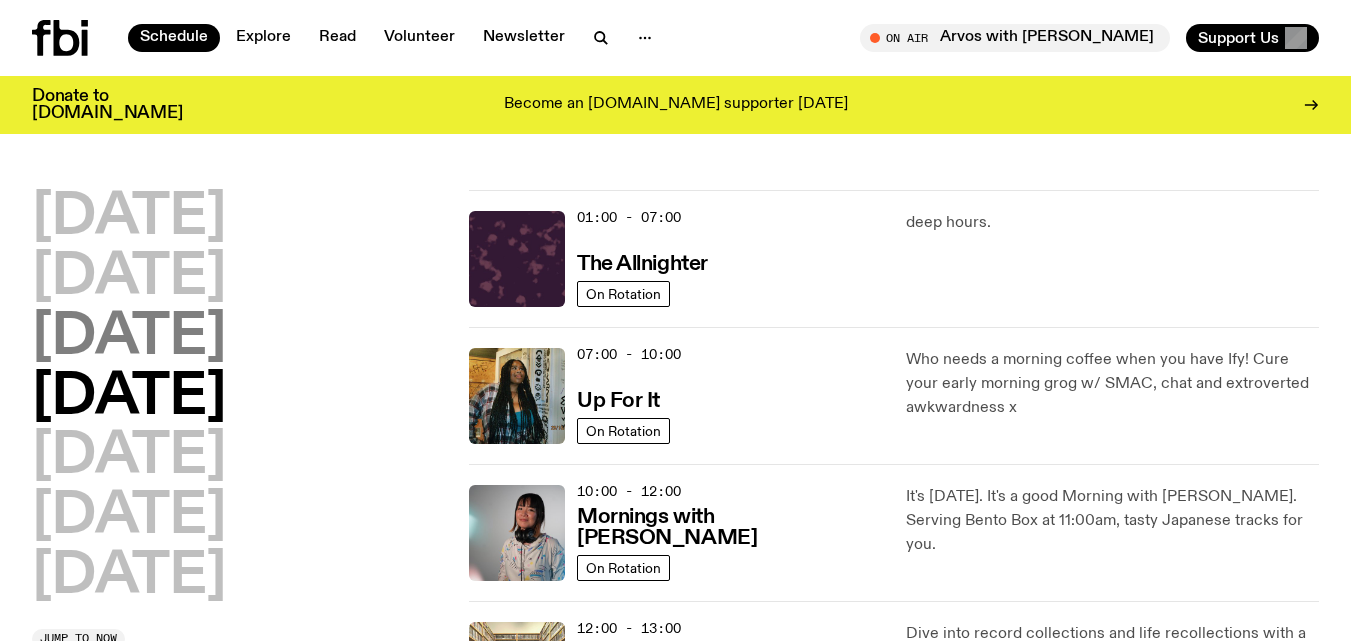 click on "[DATE]" at bounding box center [129, 338] 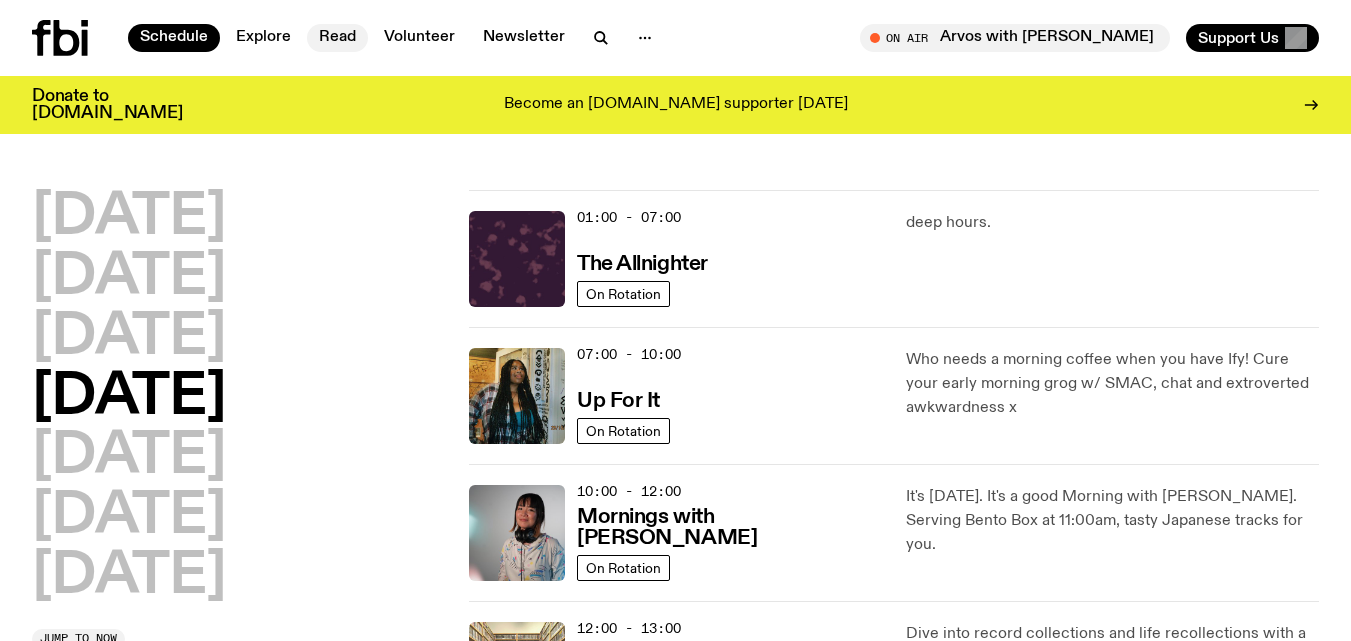 scroll, scrollTop: 56, scrollLeft: 0, axis: vertical 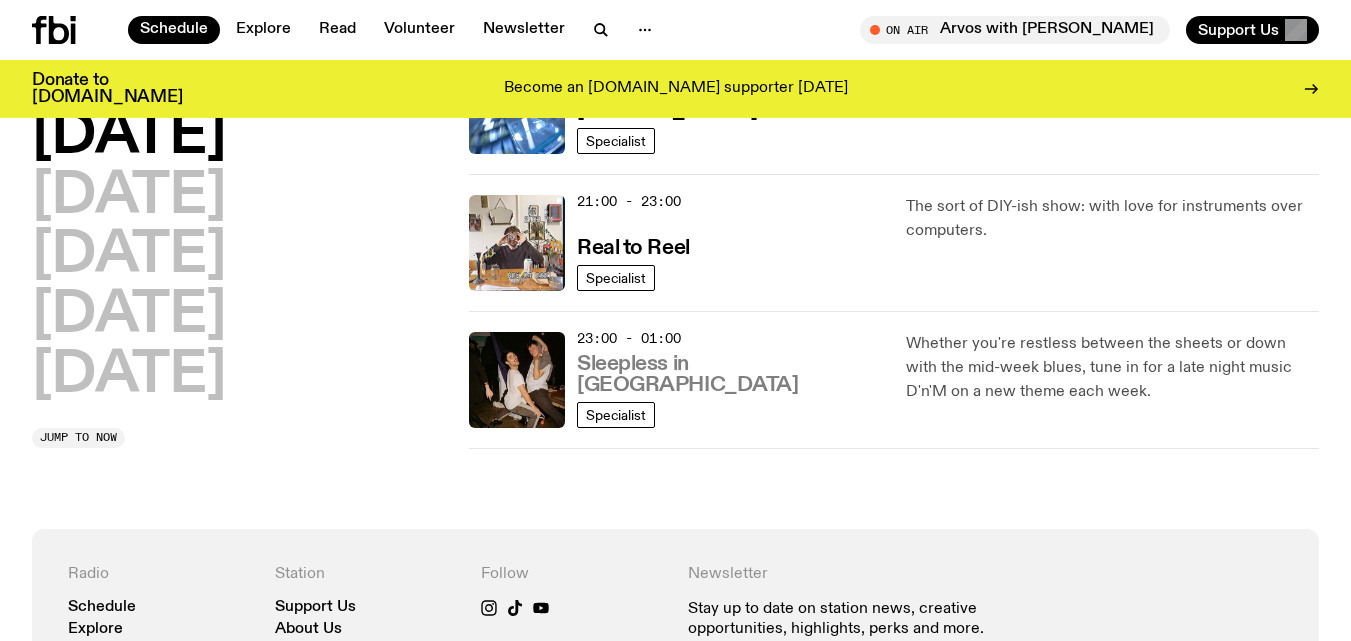 click on "Sleepless in [GEOGRAPHIC_DATA]" at bounding box center (729, 375) 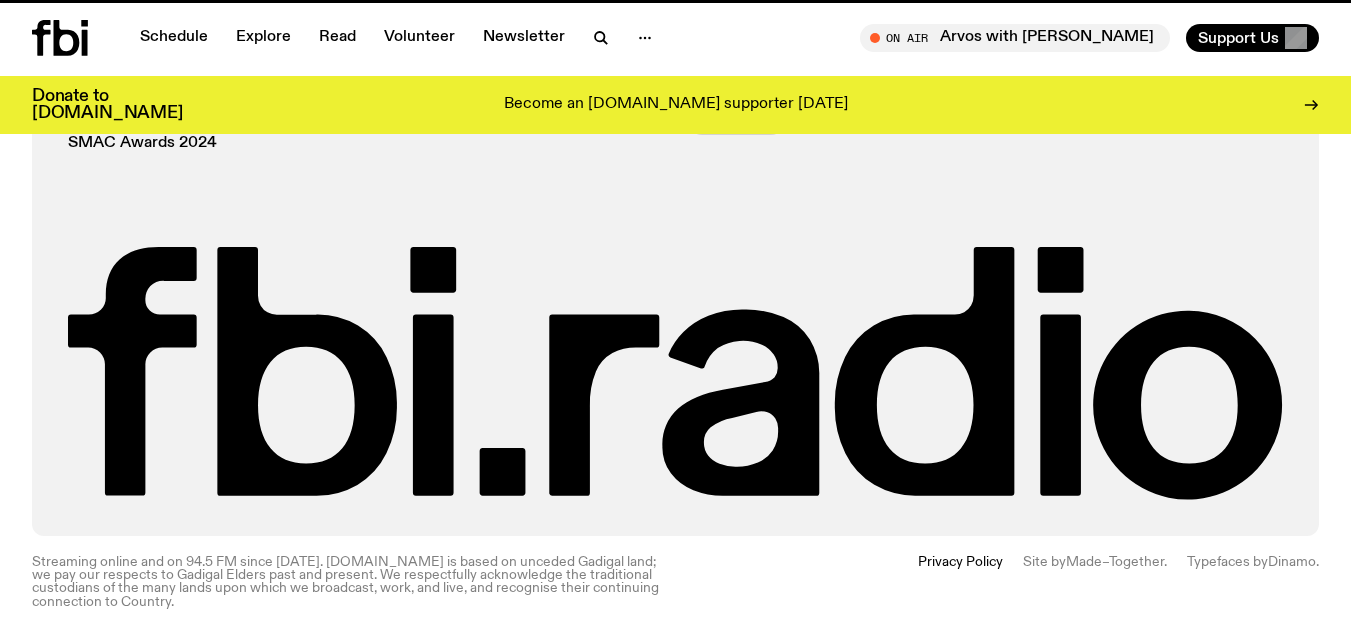 scroll, scrollTop: 0, scrollLeft: 0, axis: both 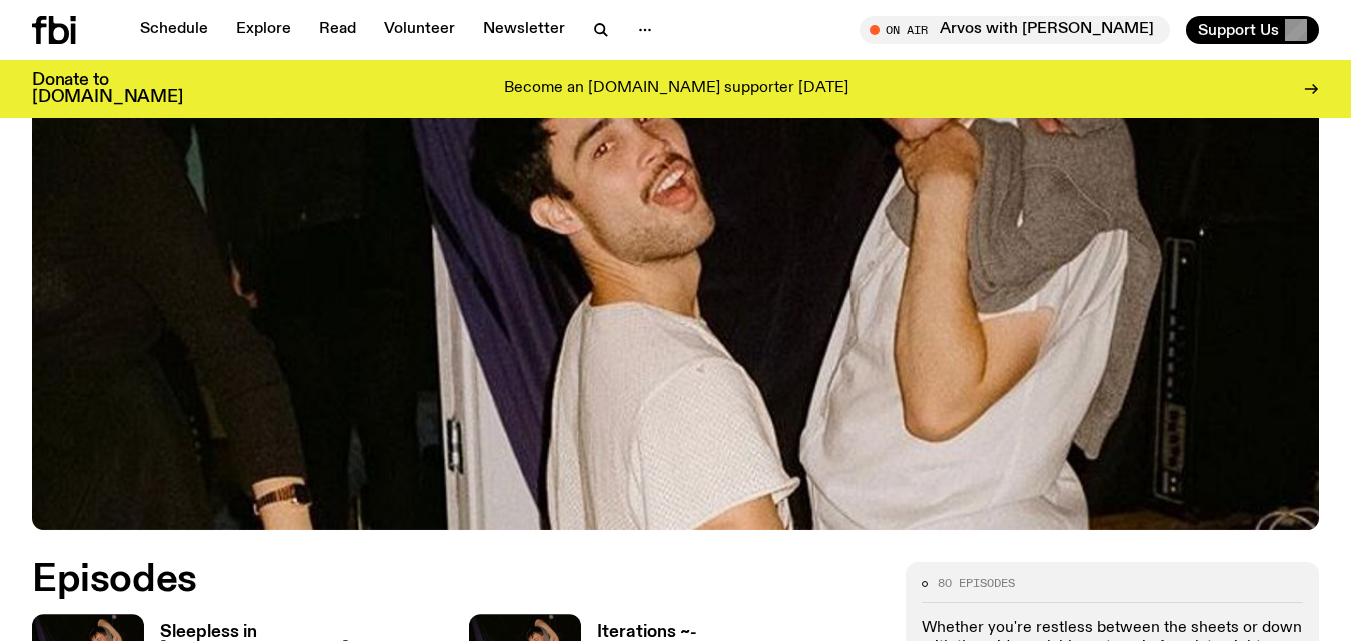click on "Sleepless in [GEOGRAPHIC_DATA]" at bounding box center (302, 641) 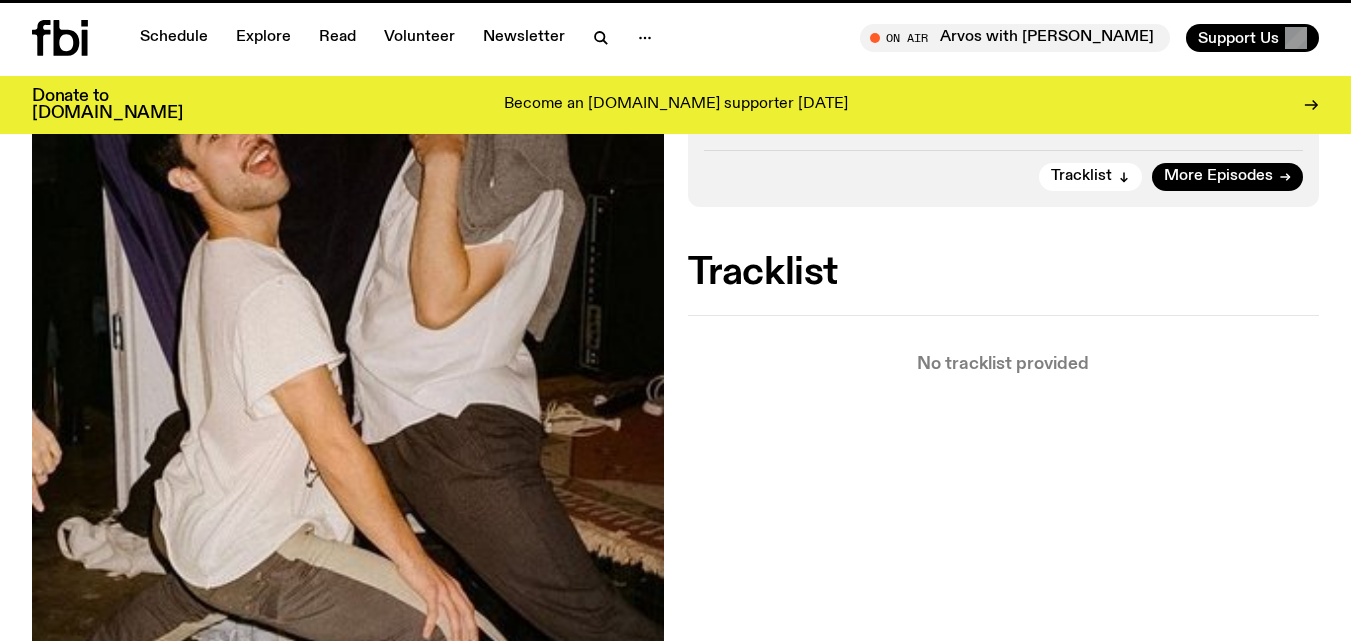 scroll, scrollTop: 0, scrollLeft: 0, axis: both 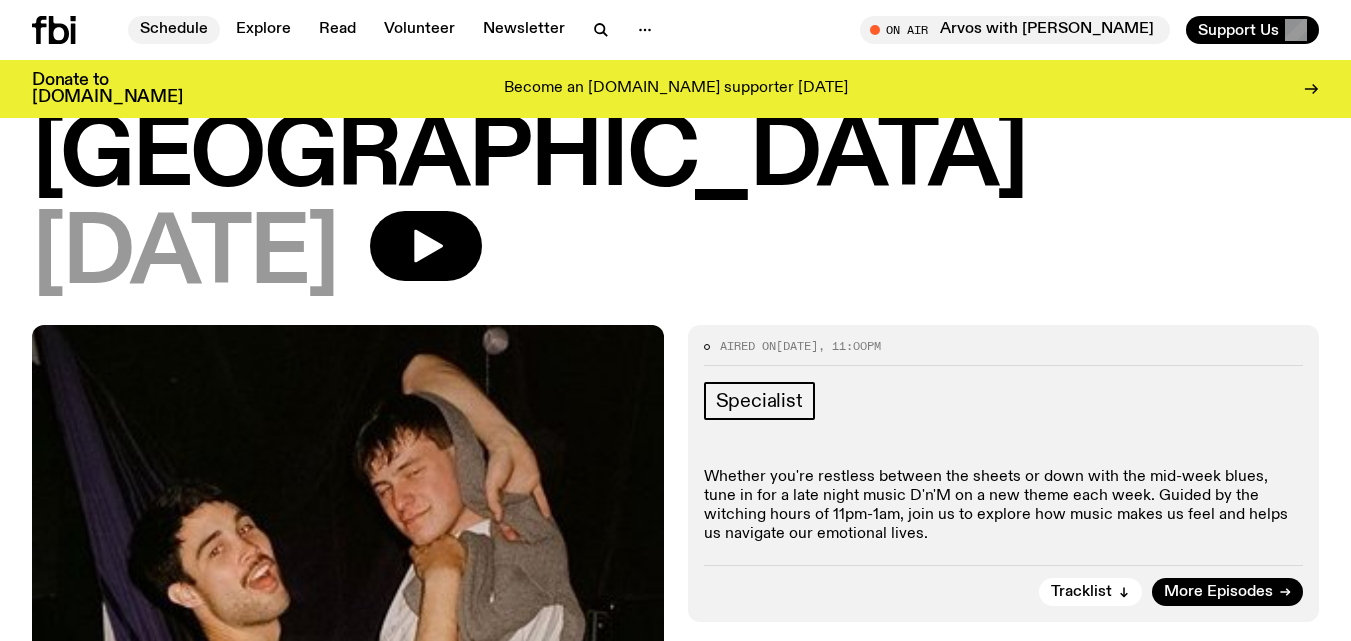 click on "Schedule" at bounding box center (174, 30) 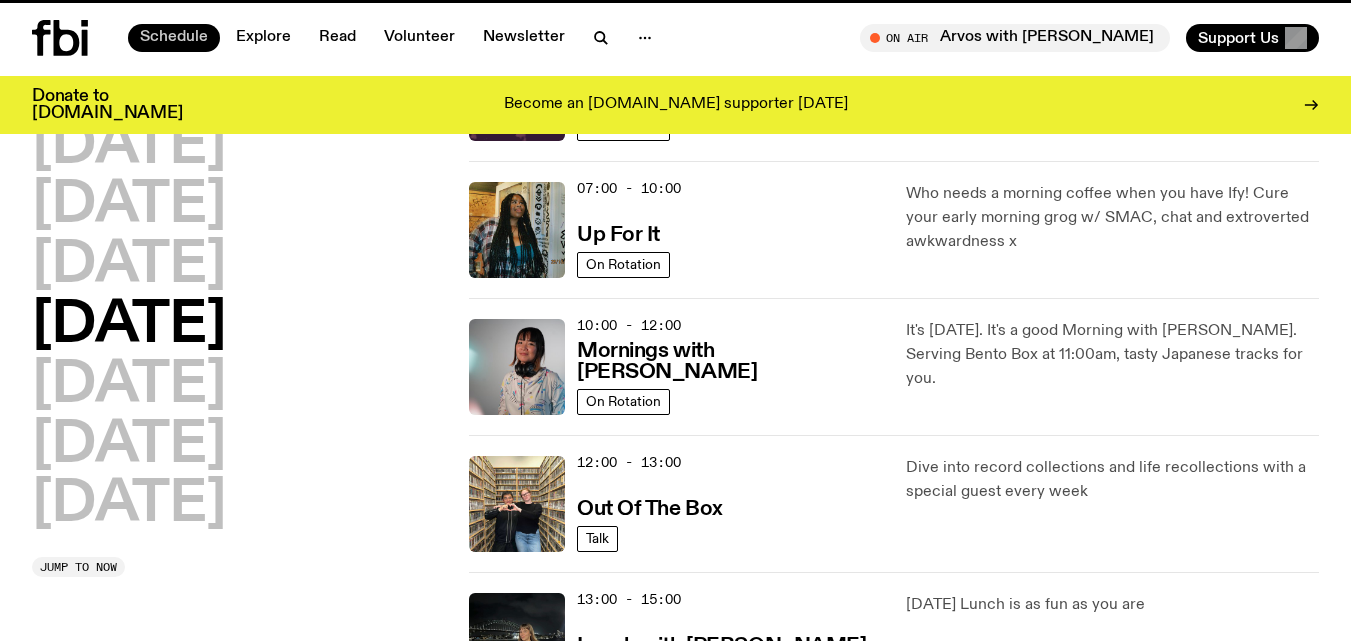 scroll, scrollTop: 0, scrollLeft: 0, axis: both 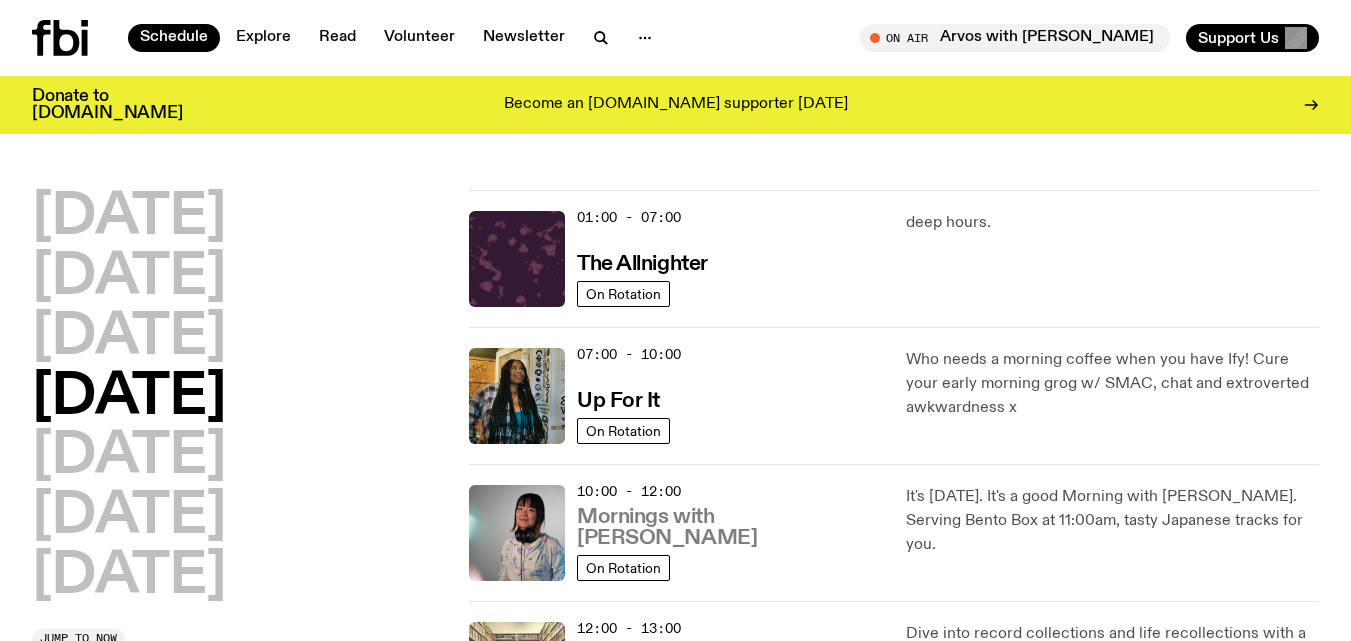 click on "Mornings with [PERSON_NAME]" at bounding box center (729, 528) 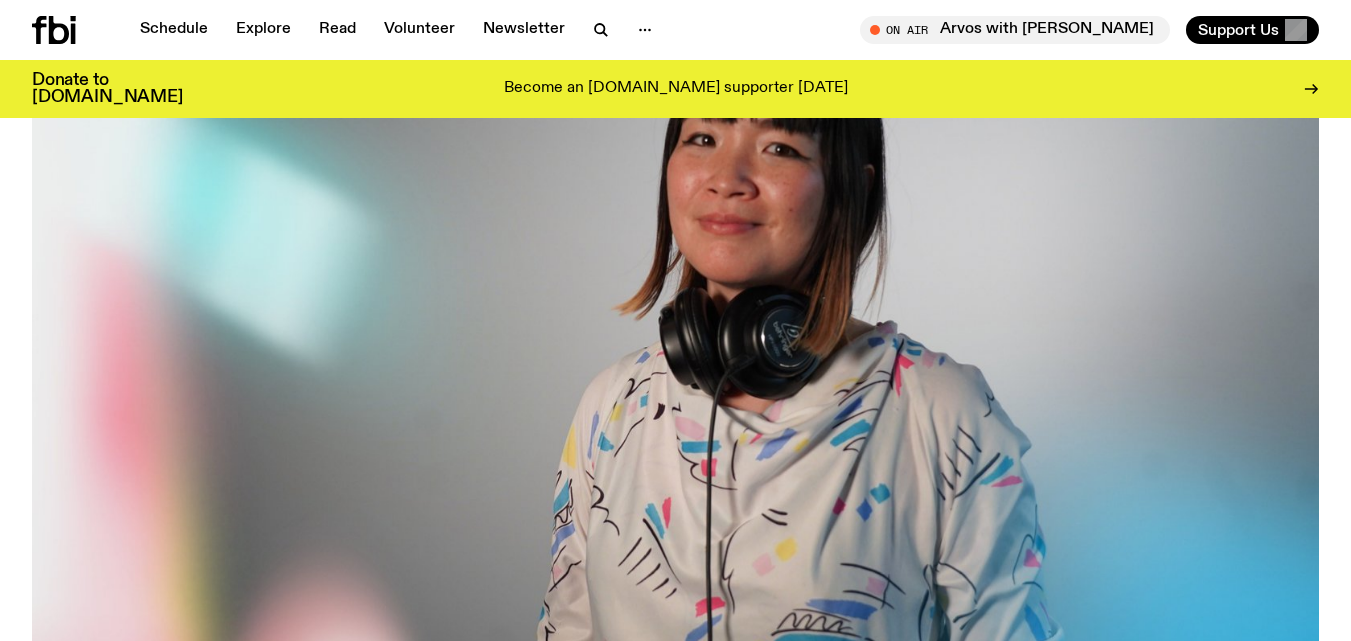 scroll, scrollTop: 617, scrollLeft: 0, axis: vertical 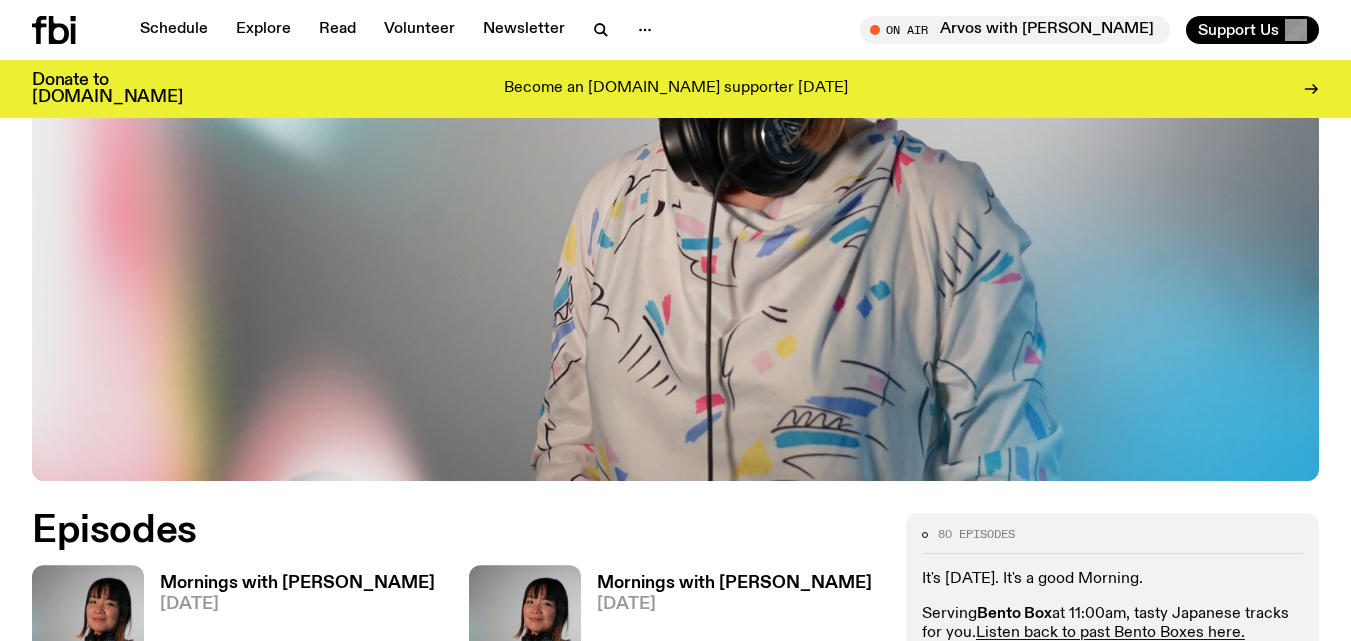 click on "Mornings with [PERSON_NAME]" at bounding box center (297, 583) 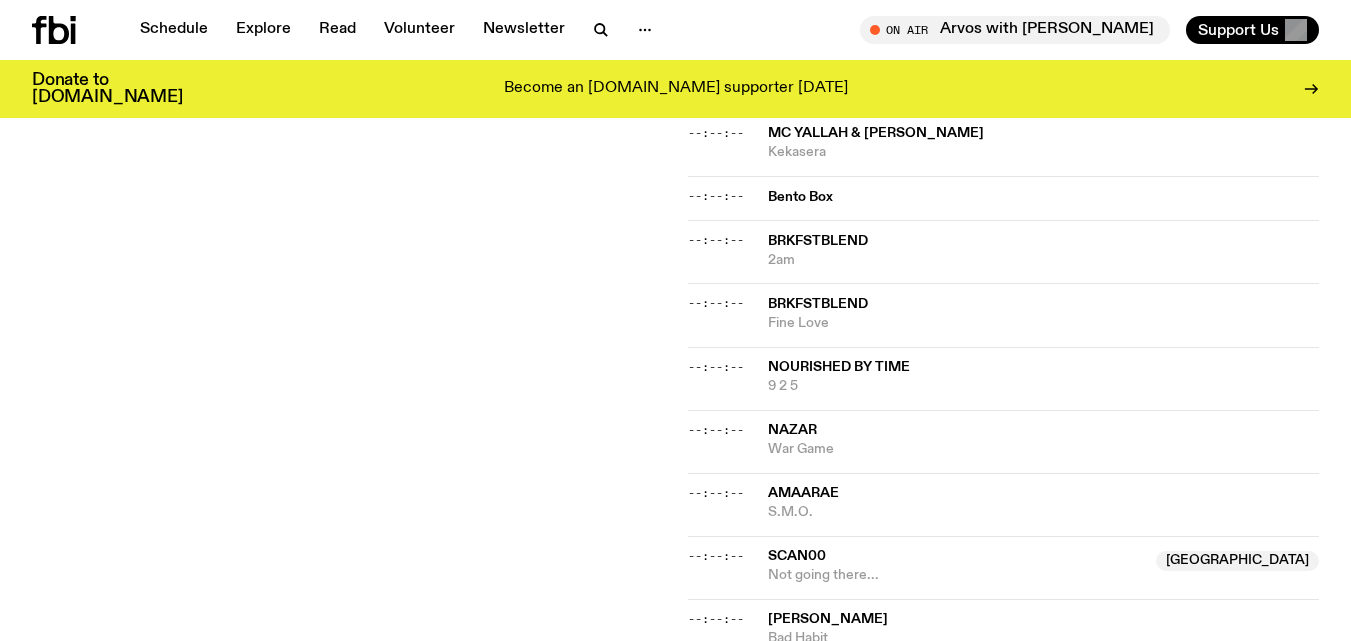 scroll, scrollTop: 1800, scrollLeft: 0, axis: vertical 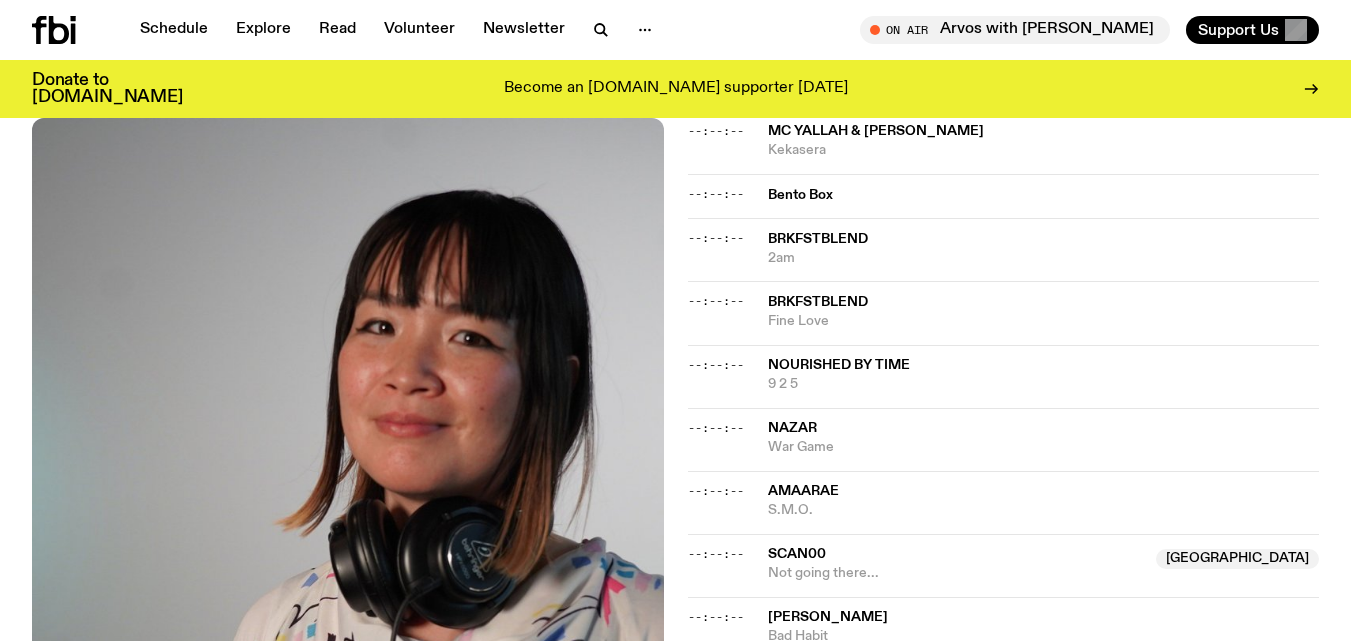 click on "Aired on  [DATE] 10:00am On Rotation It's [DATE]. It's a good Morning. Serving  Bento Box  at 11:00am, tasty Japanese tracks for you.  Listen back to past Bento Boxes here. Say hi /or konnichiwa:  Textline: 0435 123 945 Music makers: You can get in touch and send me your tunes.  Banner photo by [PERSON_NAME]  Email:  [EMAIL_ADDRESS][DOMAIN_NAME] Tracklist More Episodes Tracklist --:--:-- [PERSON_NAME] U R UR ONLY ACHING --:--:-- [GEOGRAPHIC_DATA] Not A Burden --:--:-- [PERSON_NAME]  [GEOGRAPHIC_DATA]  Shock absorber  [GEOGRAPHIC_DATA]  --:--:-- [GEOGRAPHIC_DATA] & [PERSON_NAME]  [GEOGRAPHIC_DATA]  With the Trees  [GEOGRAPHIC_DATA]  --:--:-- bar [GEOGRAPHIC_DATA] [GEOGRAPHIC_DATA] --:--:-- G2g  [GEOGRAPHIC_DATA]  [GEOGRAPHIC_DATA]  [GEOGRAPHIC_DATA]  --:--:-- [GEOGRAPHIC_DATA]  [GEOGRAPHIC_DATA]  silencer  [GEOGRAPHIC_DATA]  --:--:-- [PERSON_NAME] Later --:--:-- U.S. Girls Walking Song --:--:-- Wet Kiss  [GEOGRAPHIC_DATA]  Isn't Music Wonderful  [GEOGRAPHIC_DATA]  --:--:-- [PERSON_NAME][GEOGRAPHIC_DATA]  [GEOGRAPHIC_DATA]  [GEOGRAPHIC_DATA]  [GEOGRAPHIC_DATA]  --:--:-- BARKAA  [GEOGRAPHIC_DATA]  Ngamaka (feat. [PERSON_NAME])  NSW  --:--:-- BB [PERSON_NAME] Beyond --:--:-- [PERSON_NAME]  [GEOGRAPHIC_DATA]  See It Through  [GEOGRAPHIC_DATA]  --:--:-- MC [PERSON_NAME] & [PERSON_NAME] --:--:-- Bento Box" 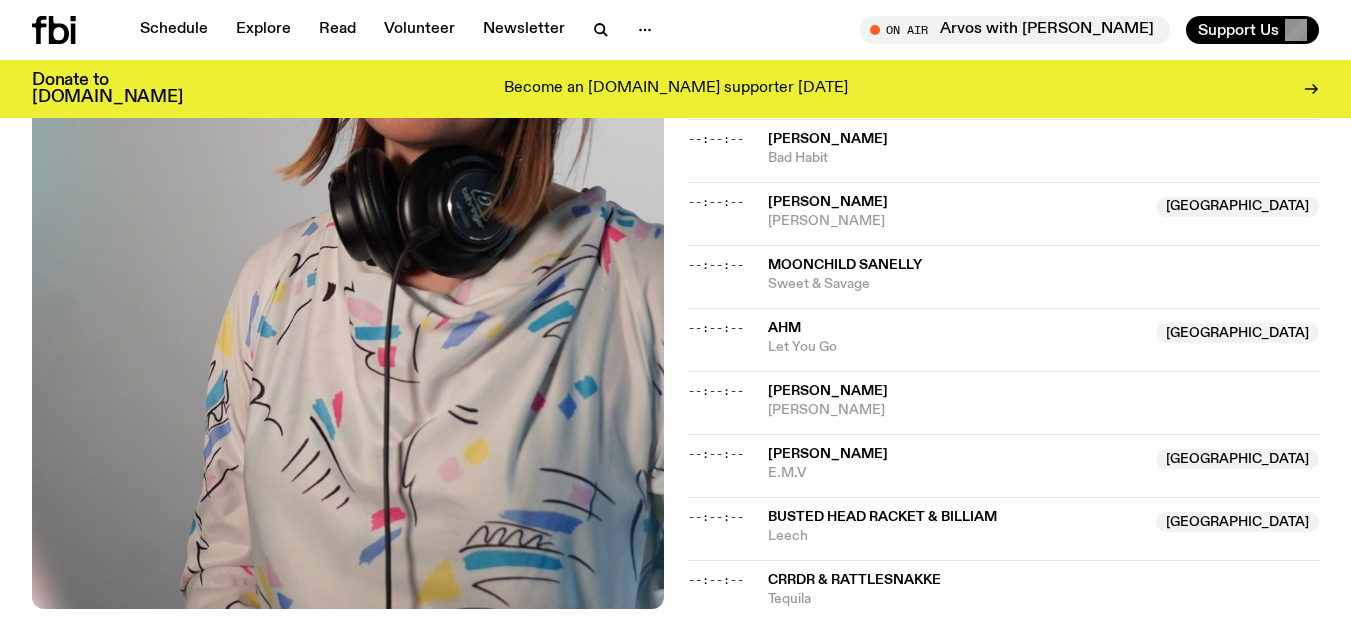 scroll, scrollTop: 2280, scrollLeft: 0, axis: vertical 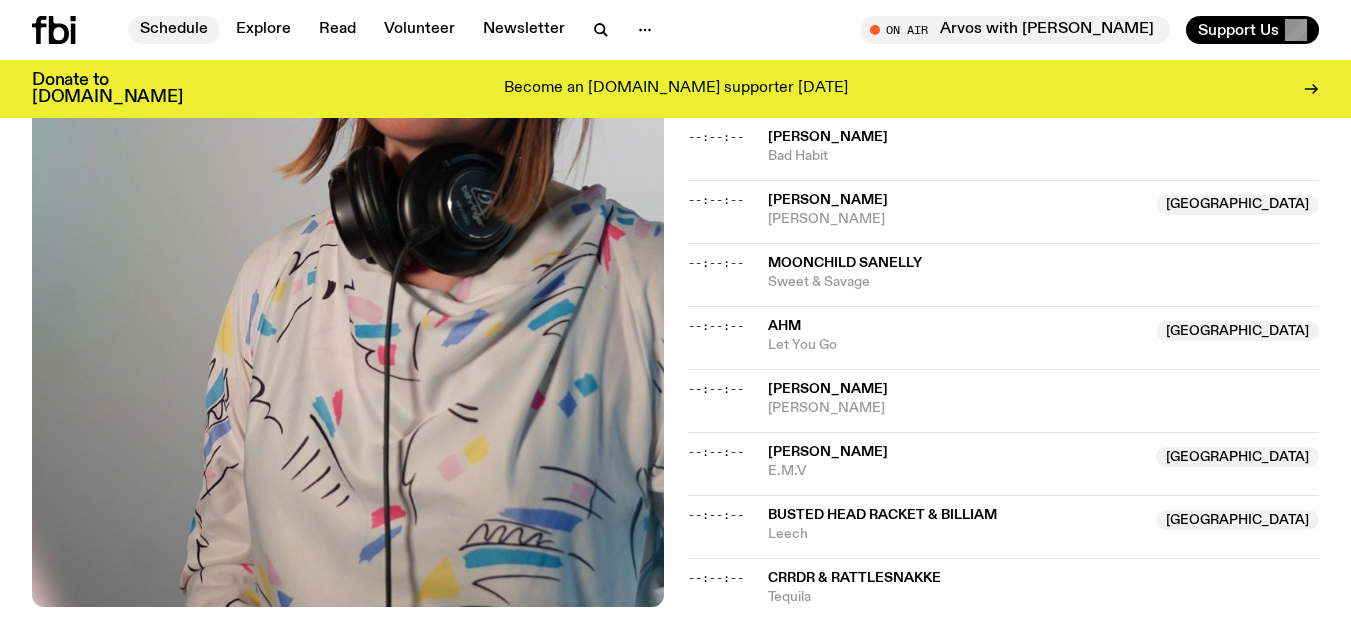 click on "Schedule" at bounding box center (174, 30) 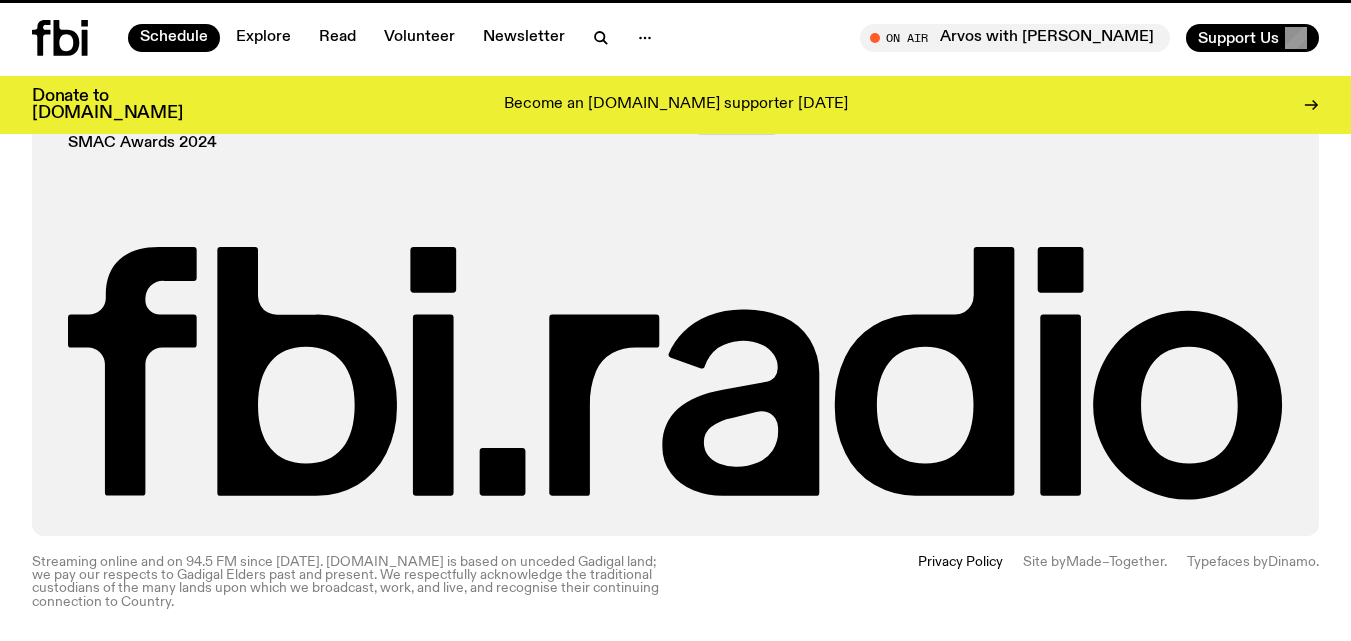 scroll, scrollTop: 0, scrollLeft: 0, axis: both 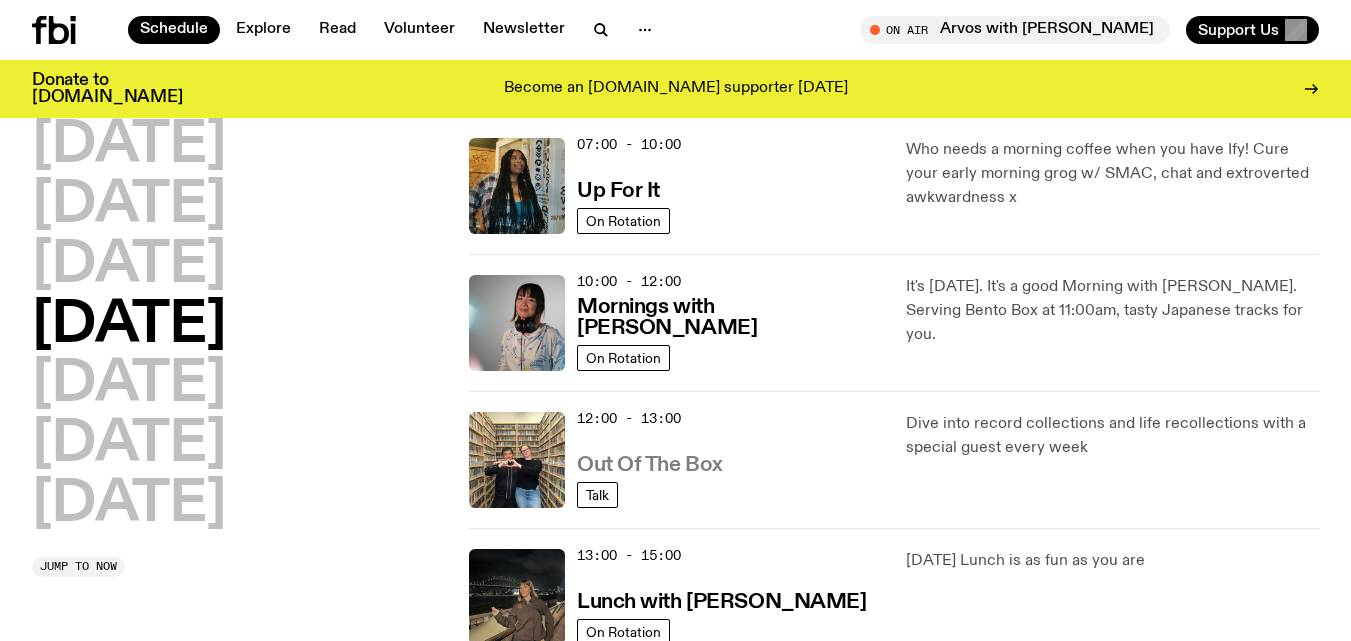 click on "Out Of The Box" at bounding box center (650, 465) 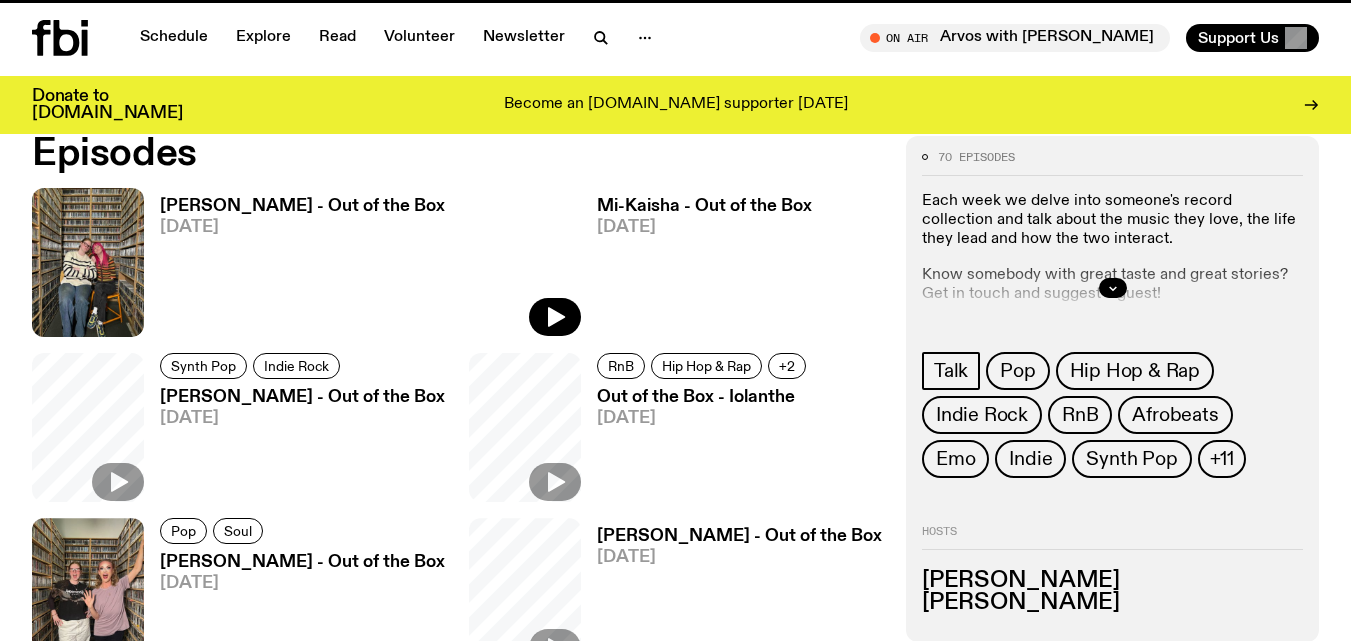scroll, scrollTop: 0, scrollLeft: 0, axis: both 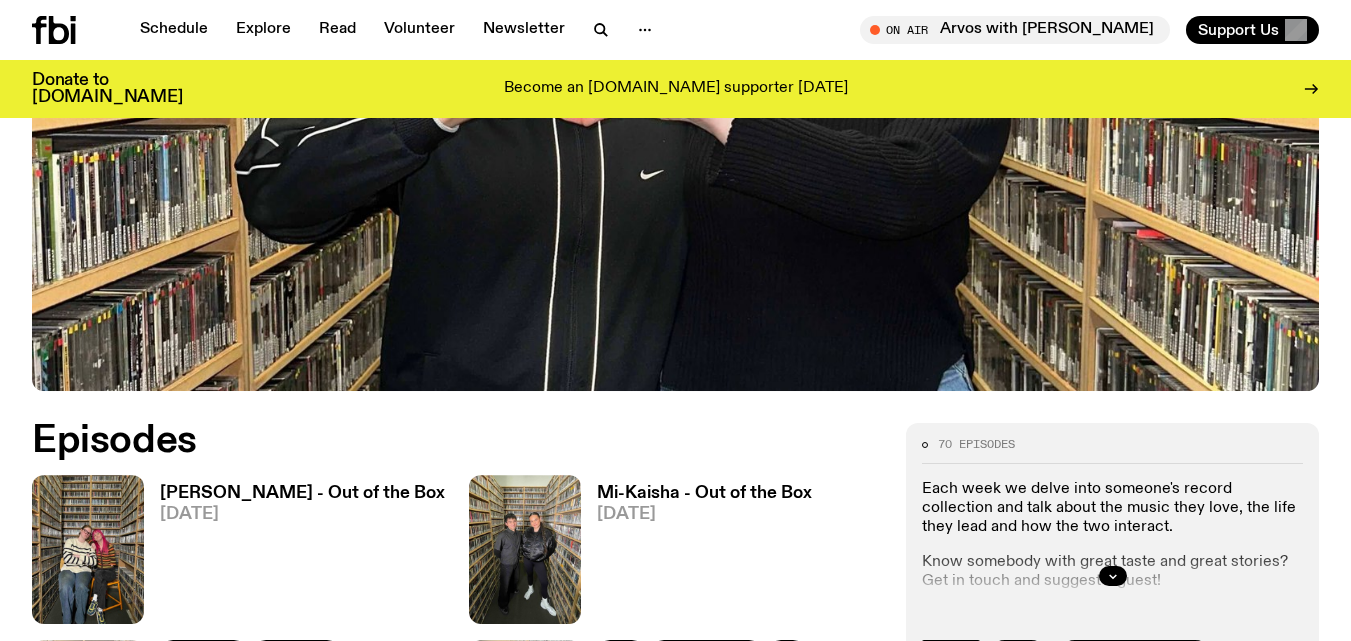 click on "[PERSON_NAME] - Out of the Box" at bounding box center [302, 493] 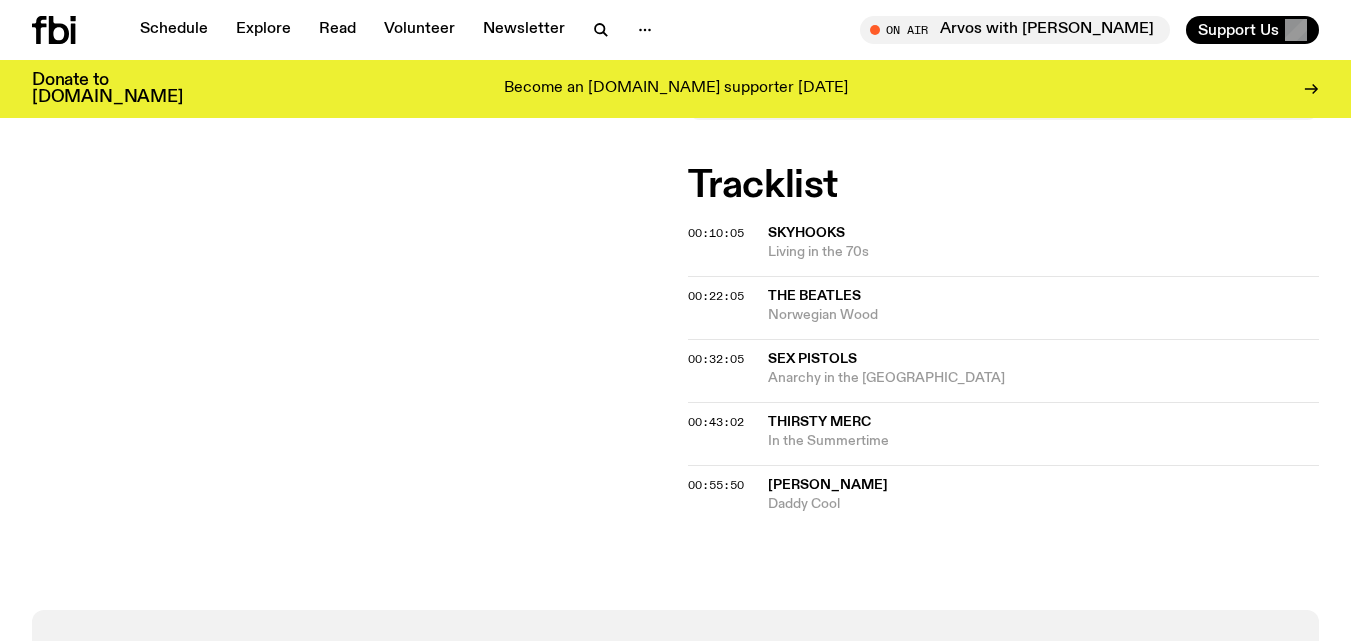 scroll, scrollTop: 840, scrollLeft: 0, axis: vertical 